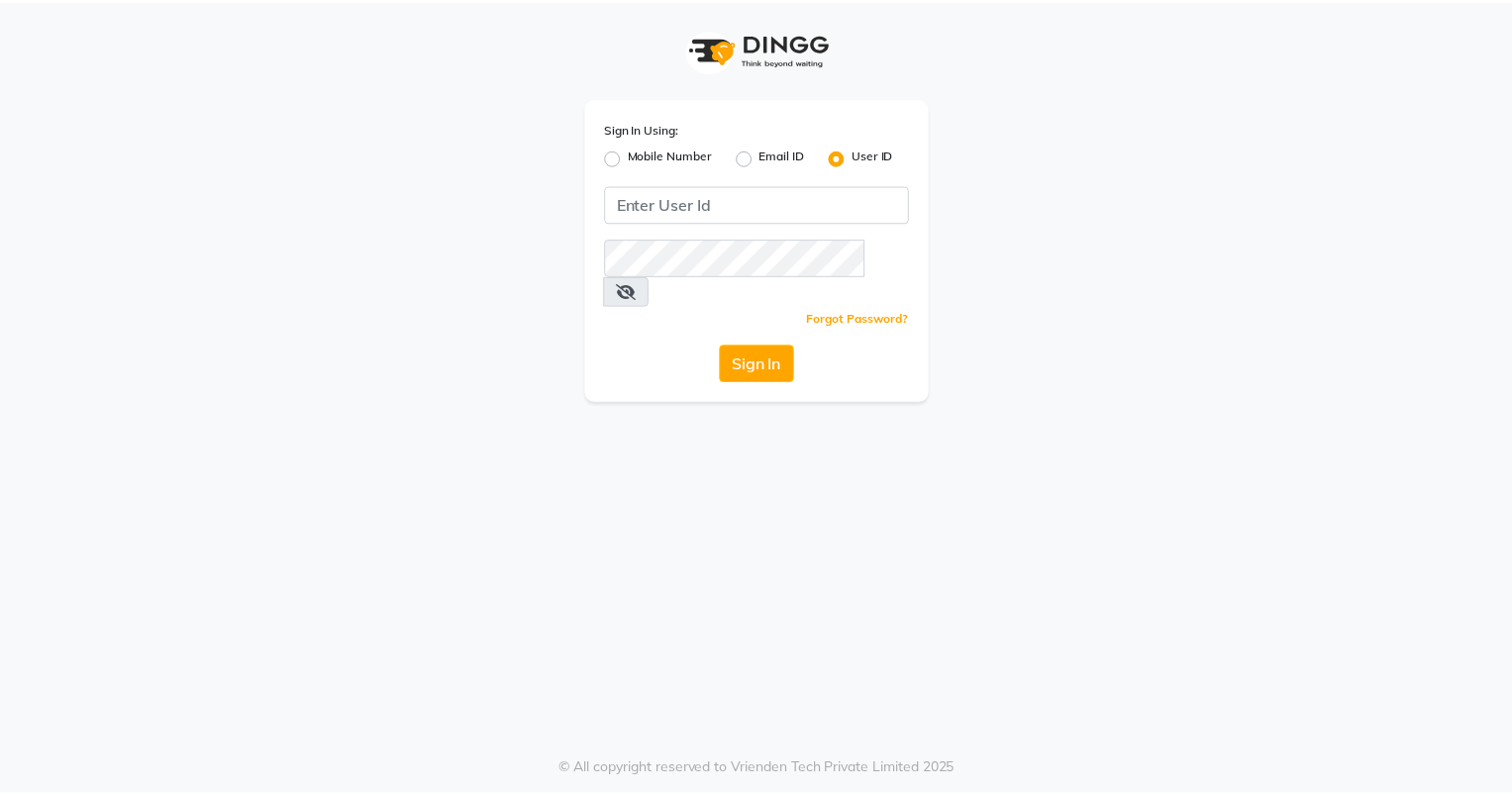 scroll, scrollTop: 0, scrollLeft: 0, axis: both 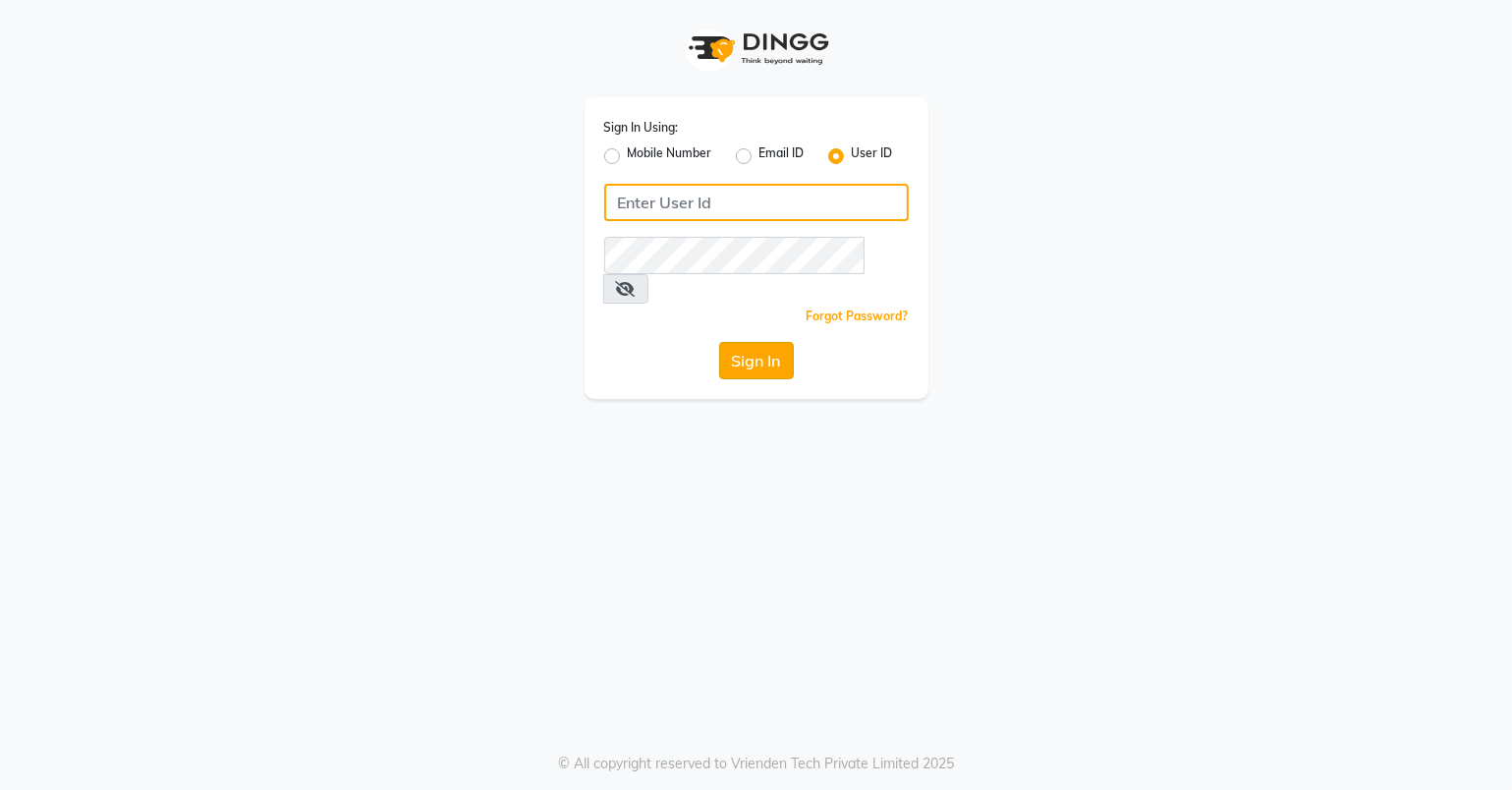 type on "azonesalon" 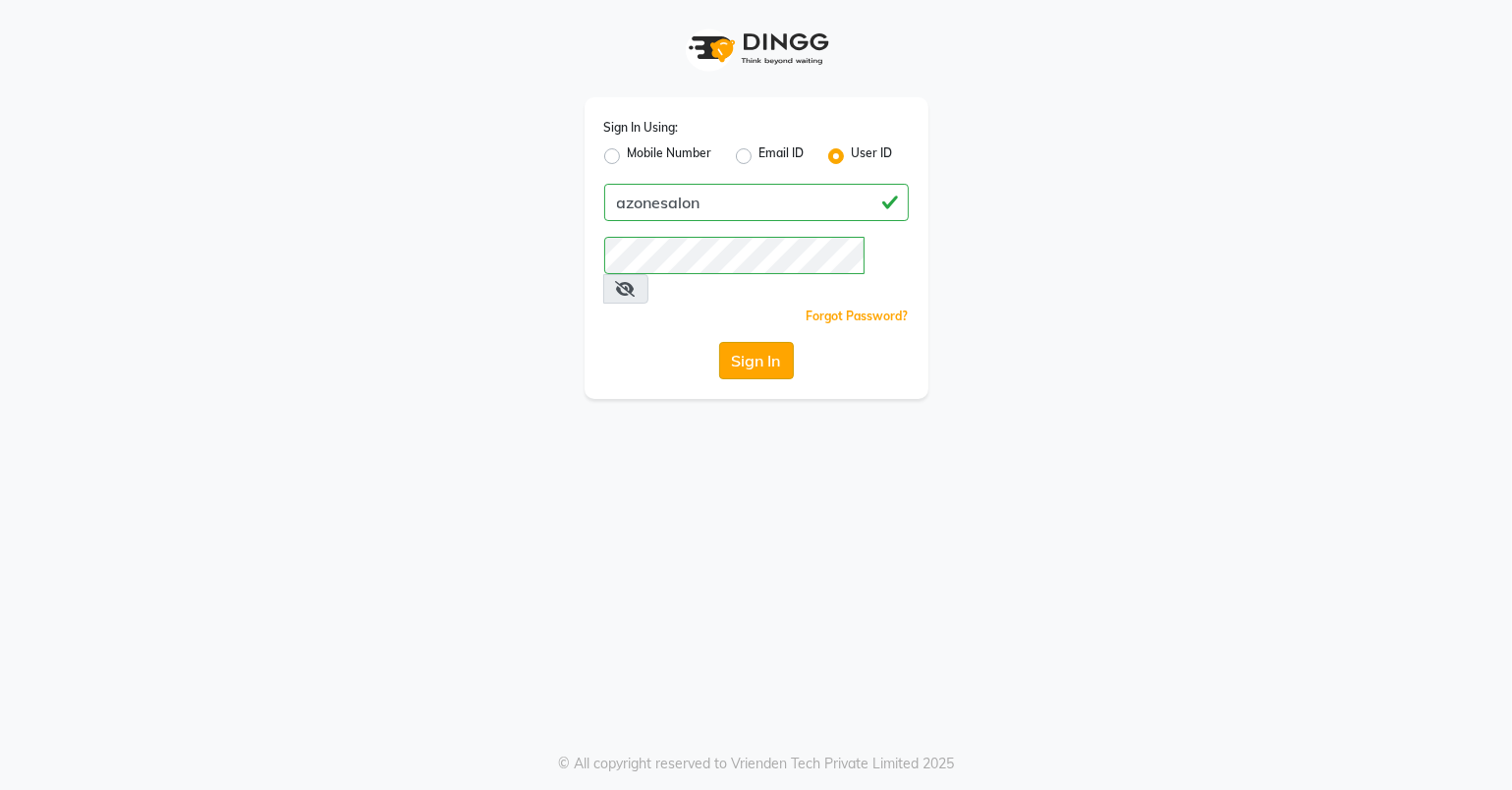 click on "Sign In" 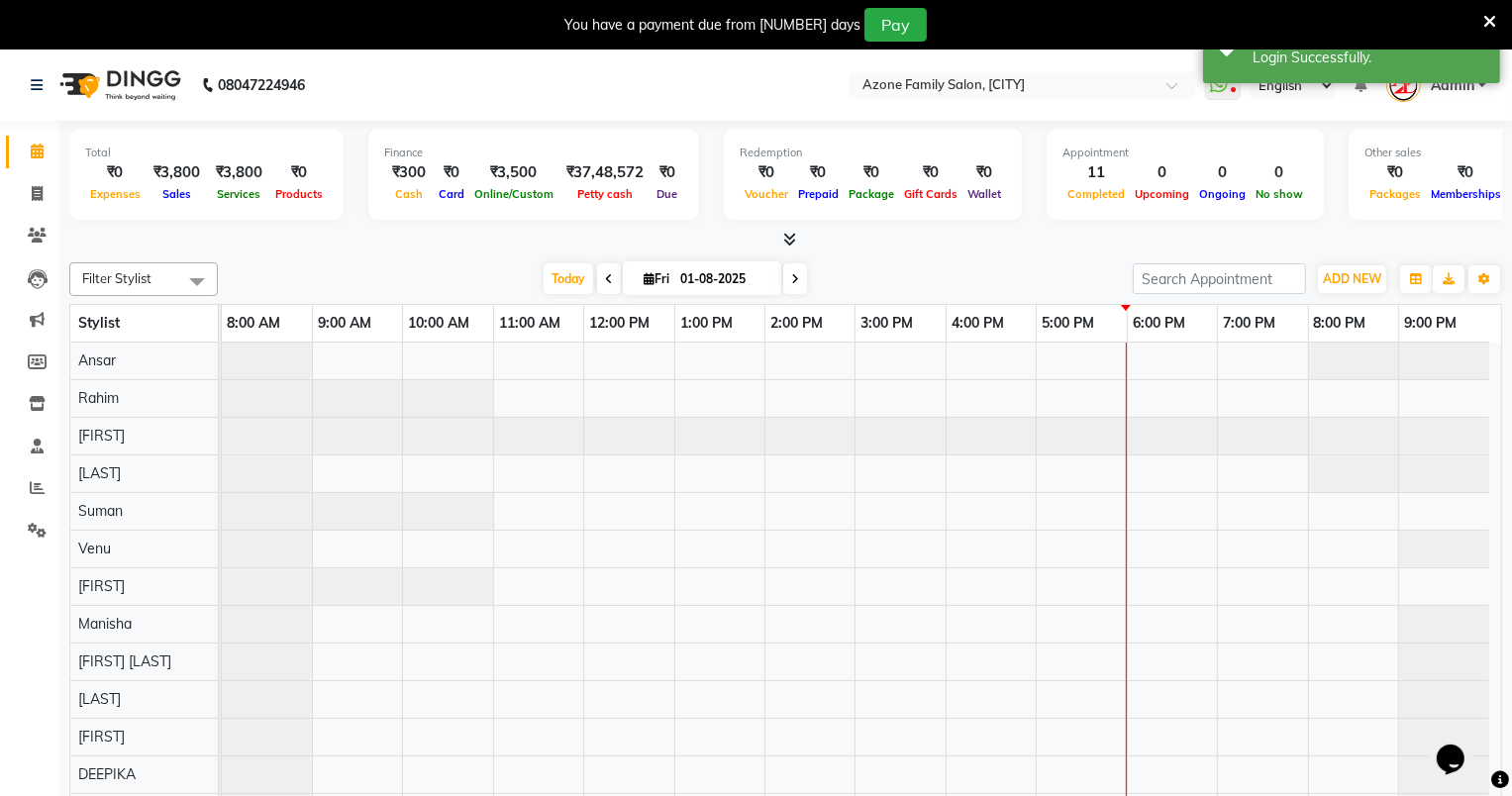 scroll, scrollTop: 0, scrollLeft: 0, axis: both 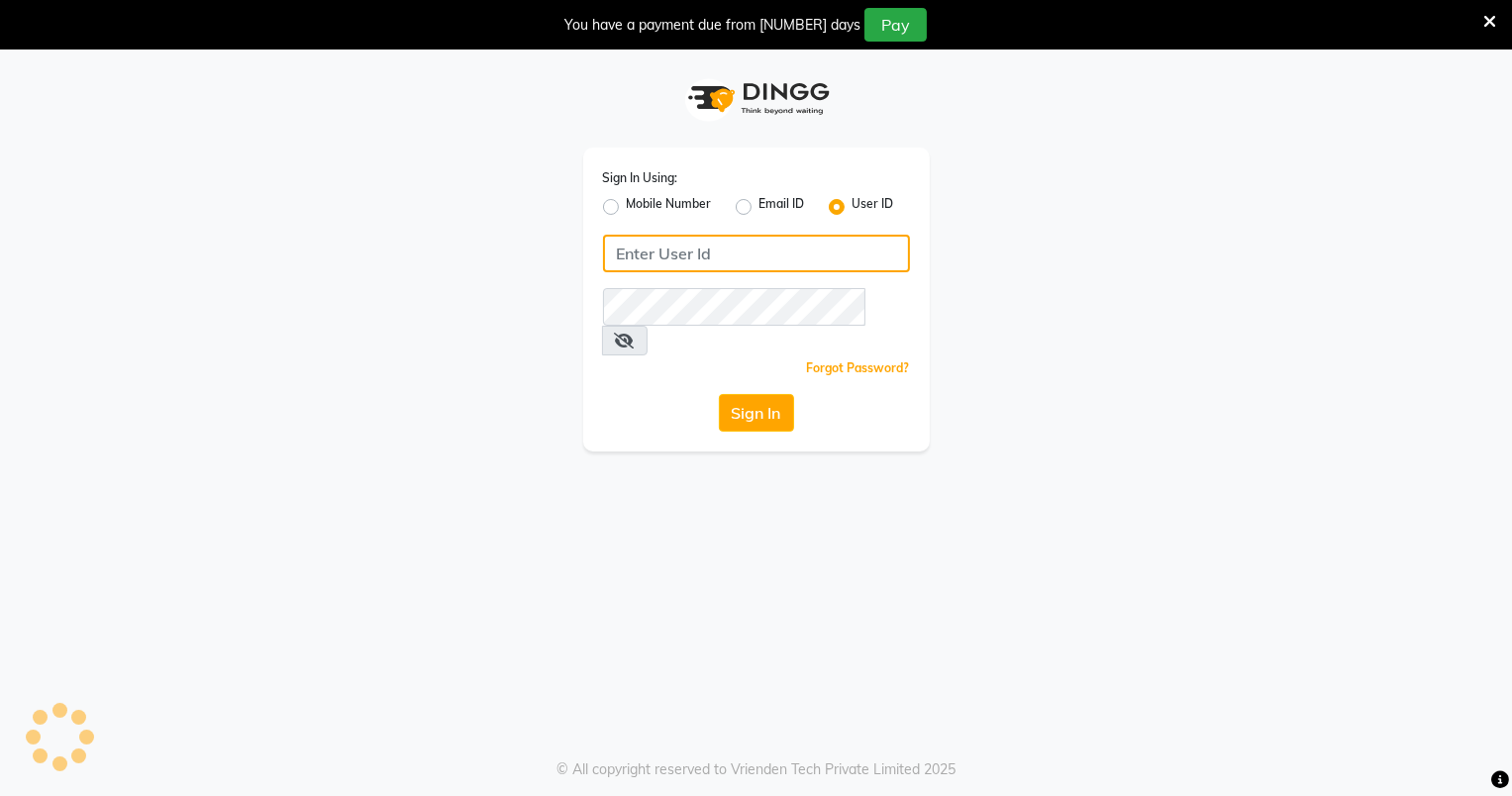 type on "azonesalon" 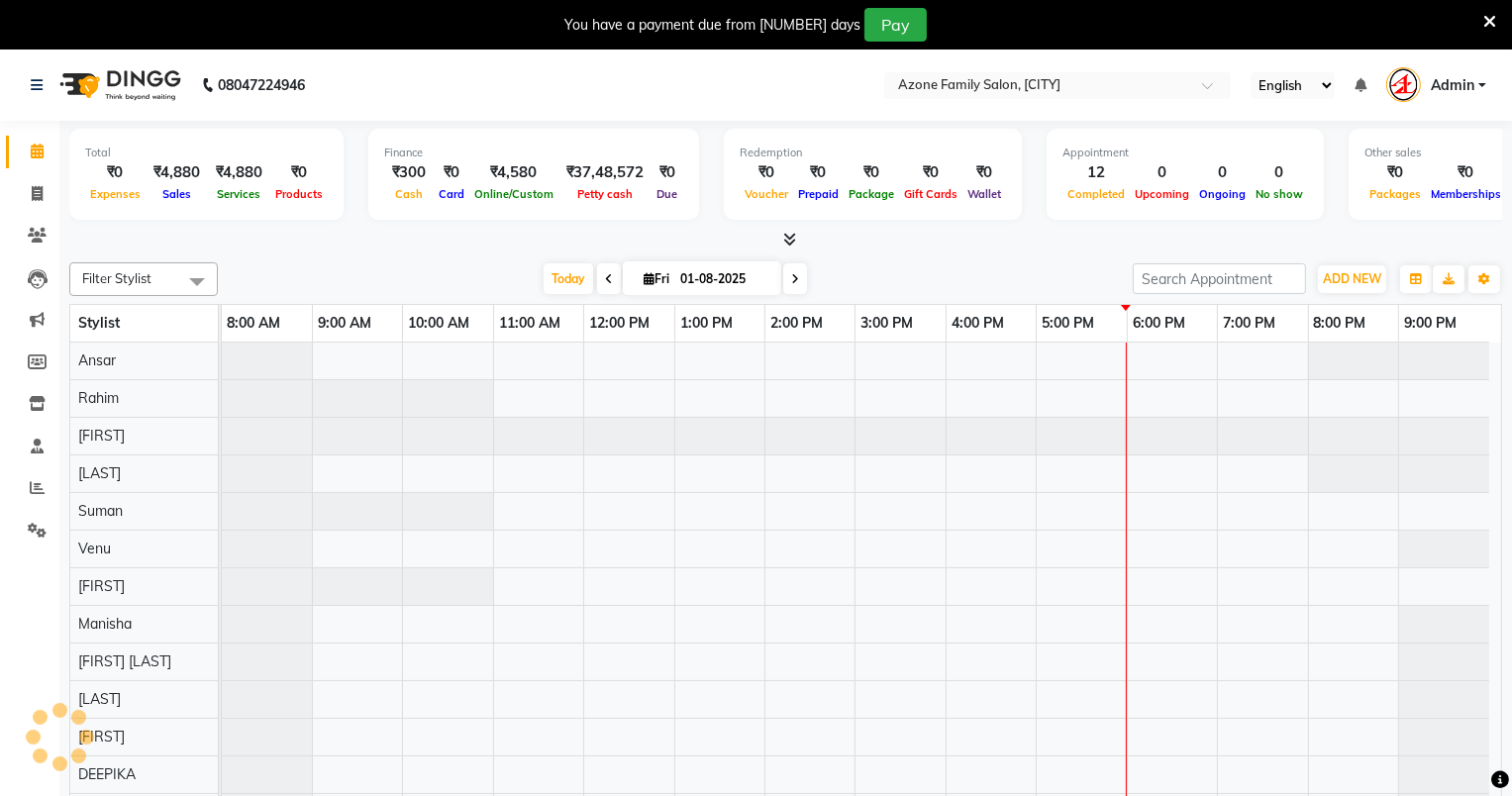 select on "en" 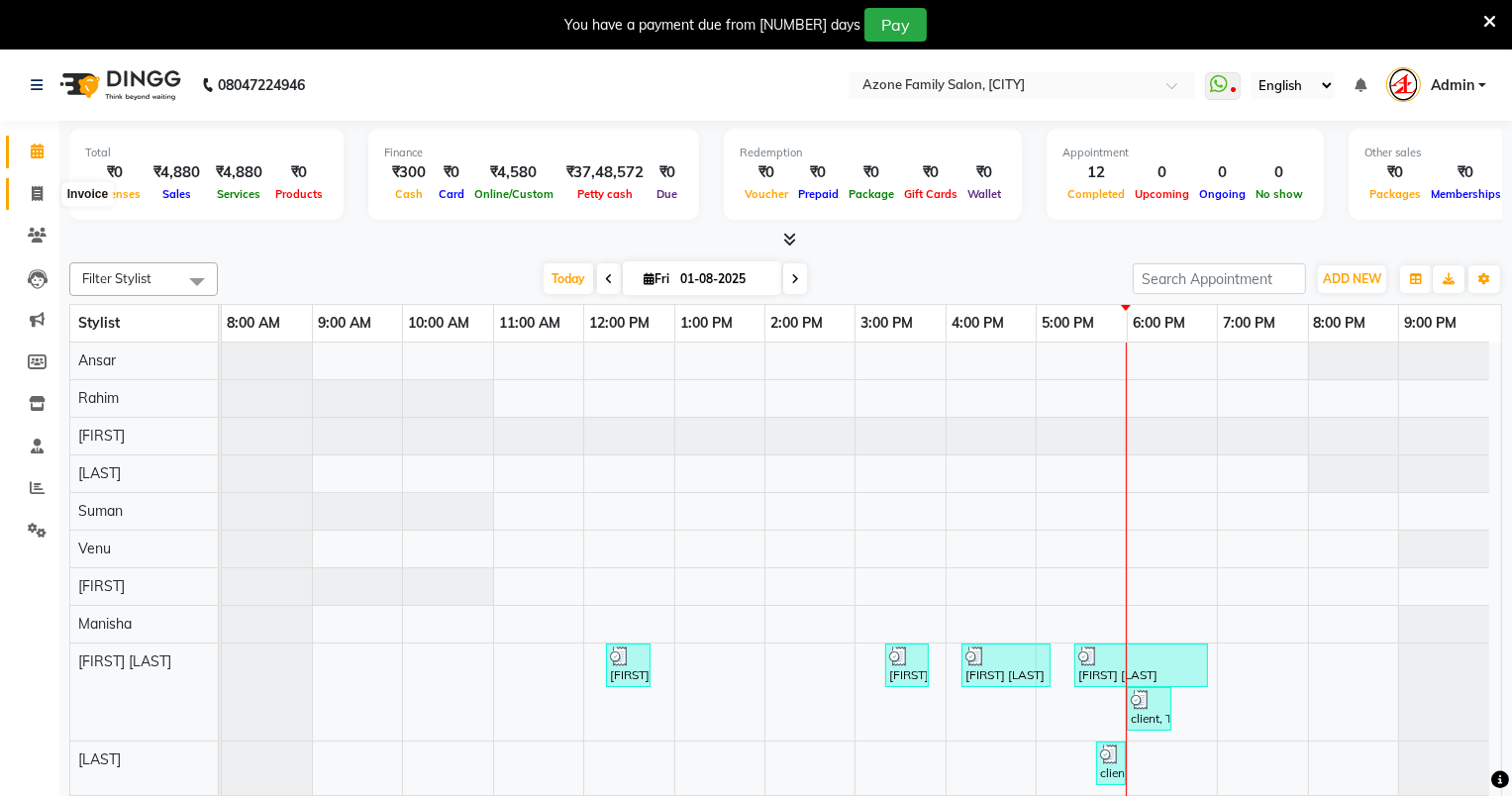 click 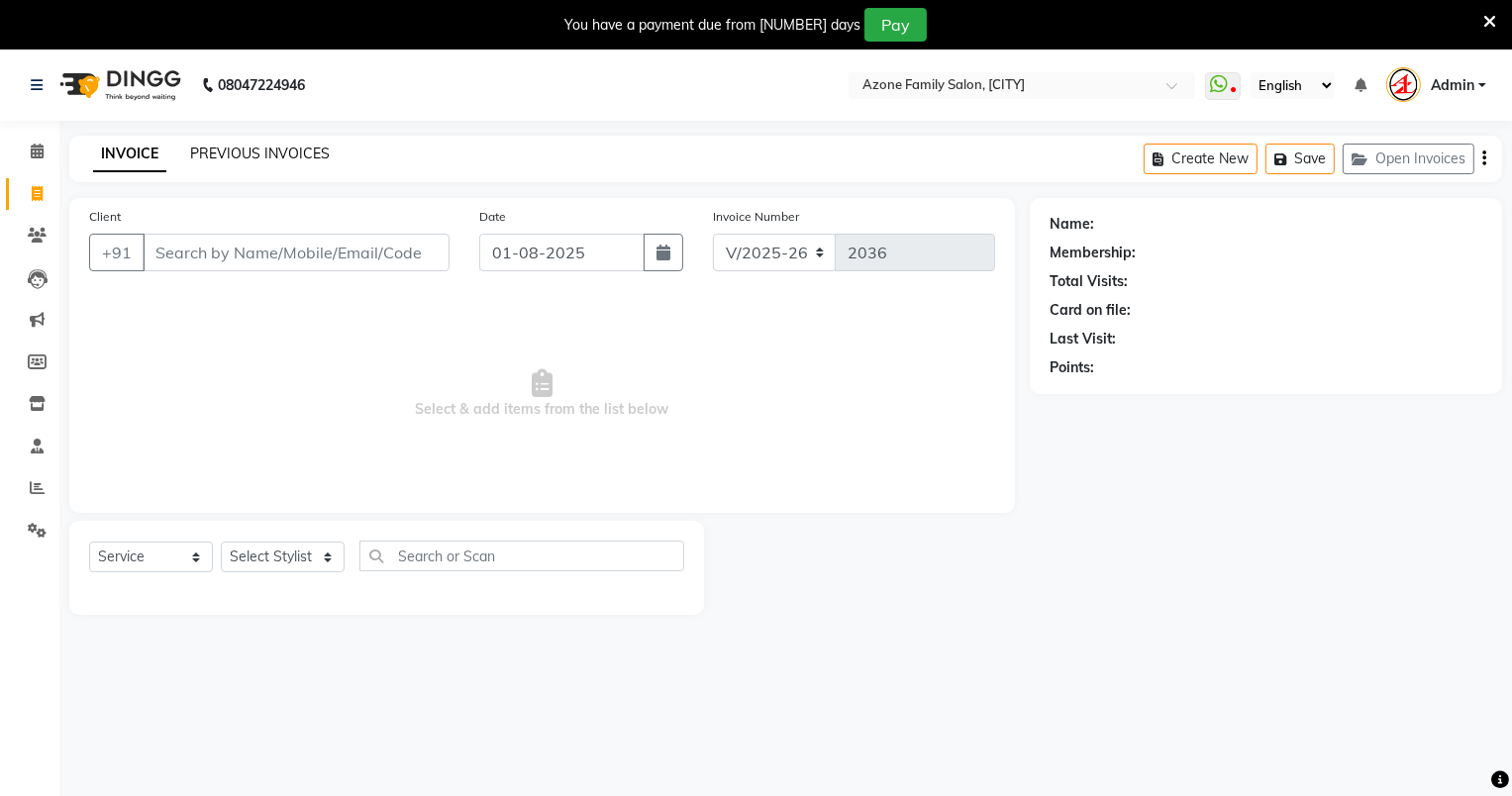 click on "PREVIOUS INVOICES" 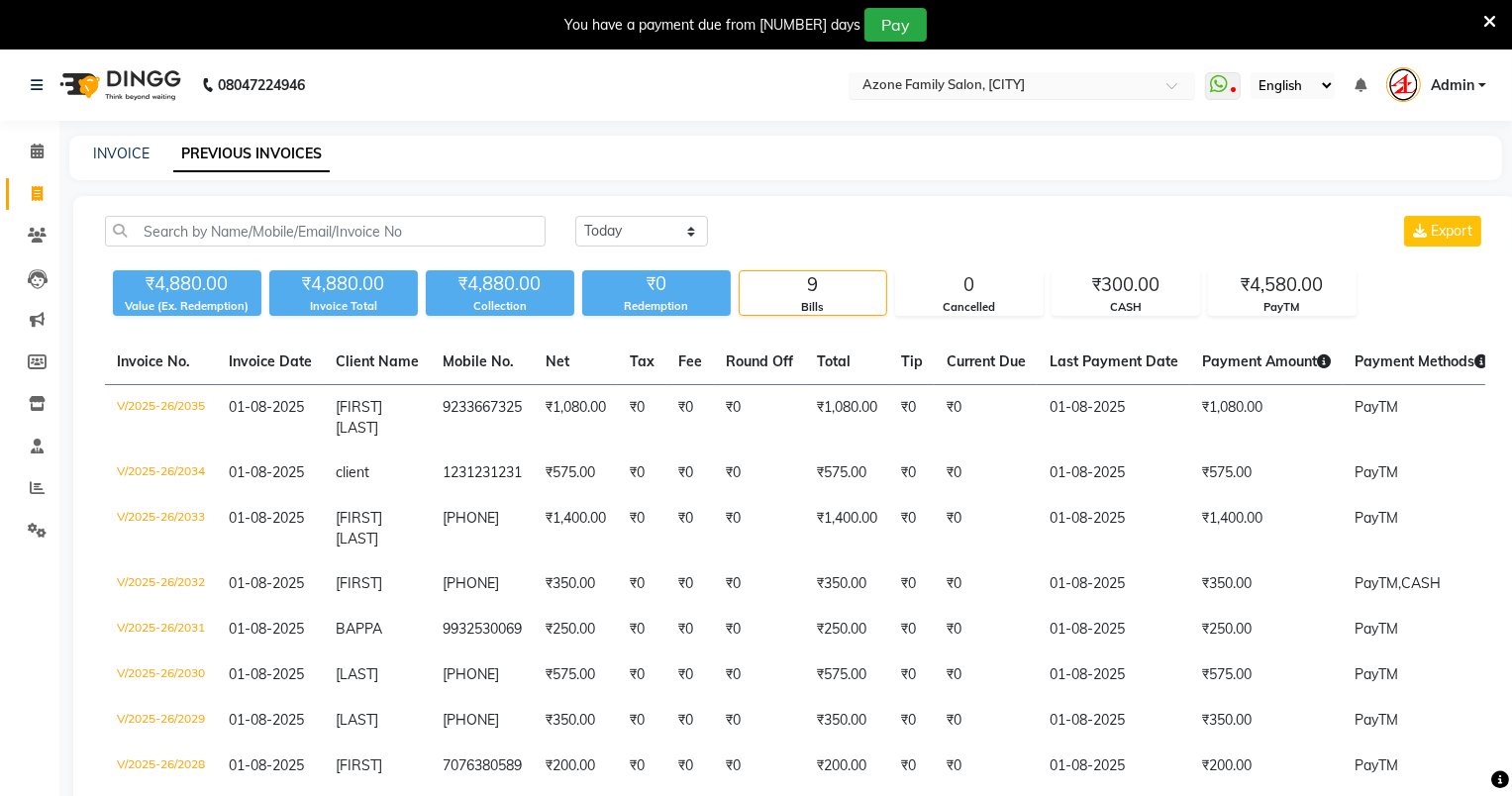 click at bounding box center [1002, 87] 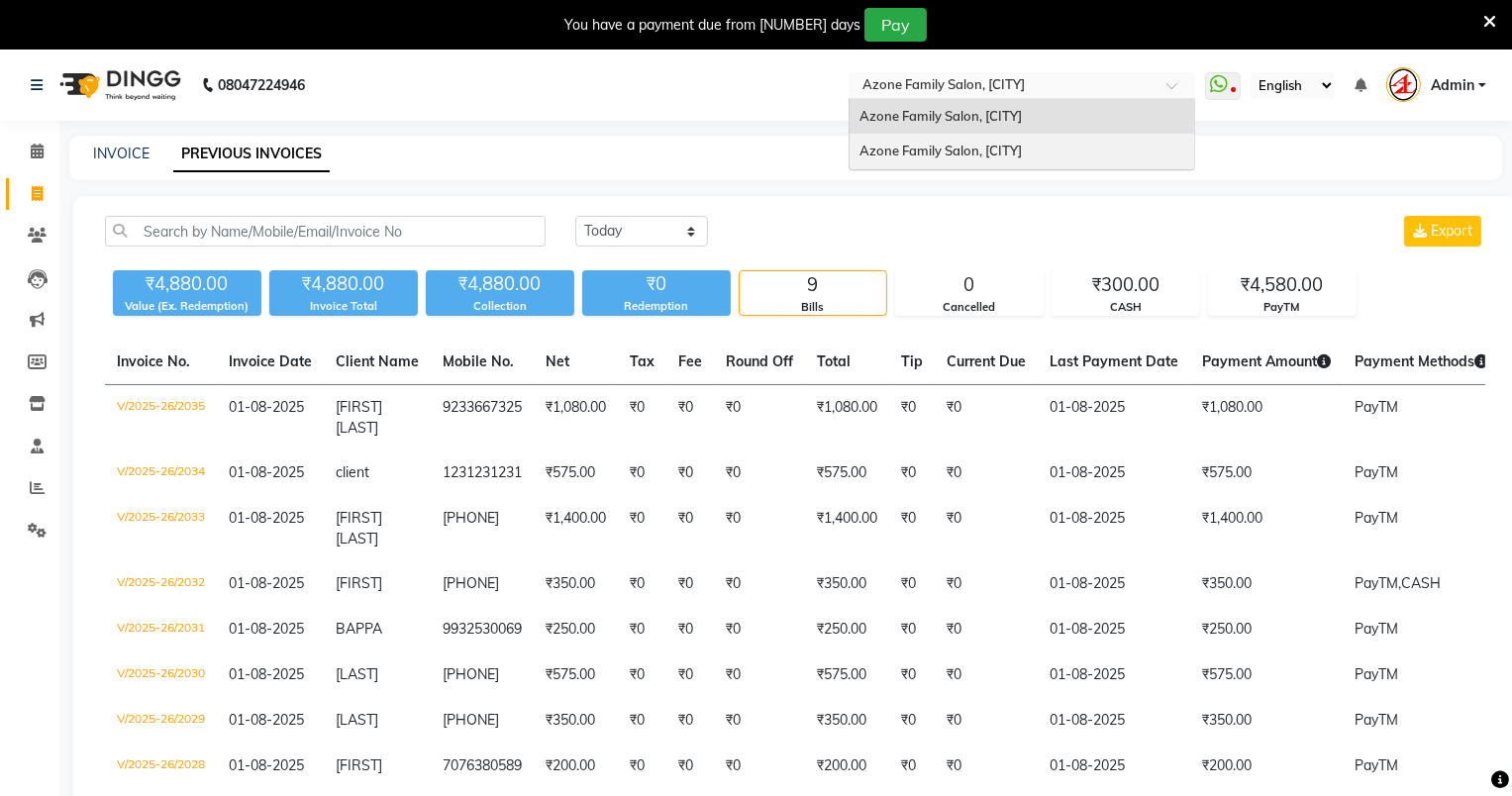 click on "Azone Family Salon, [CITY]" at bounding box center (941, 150) 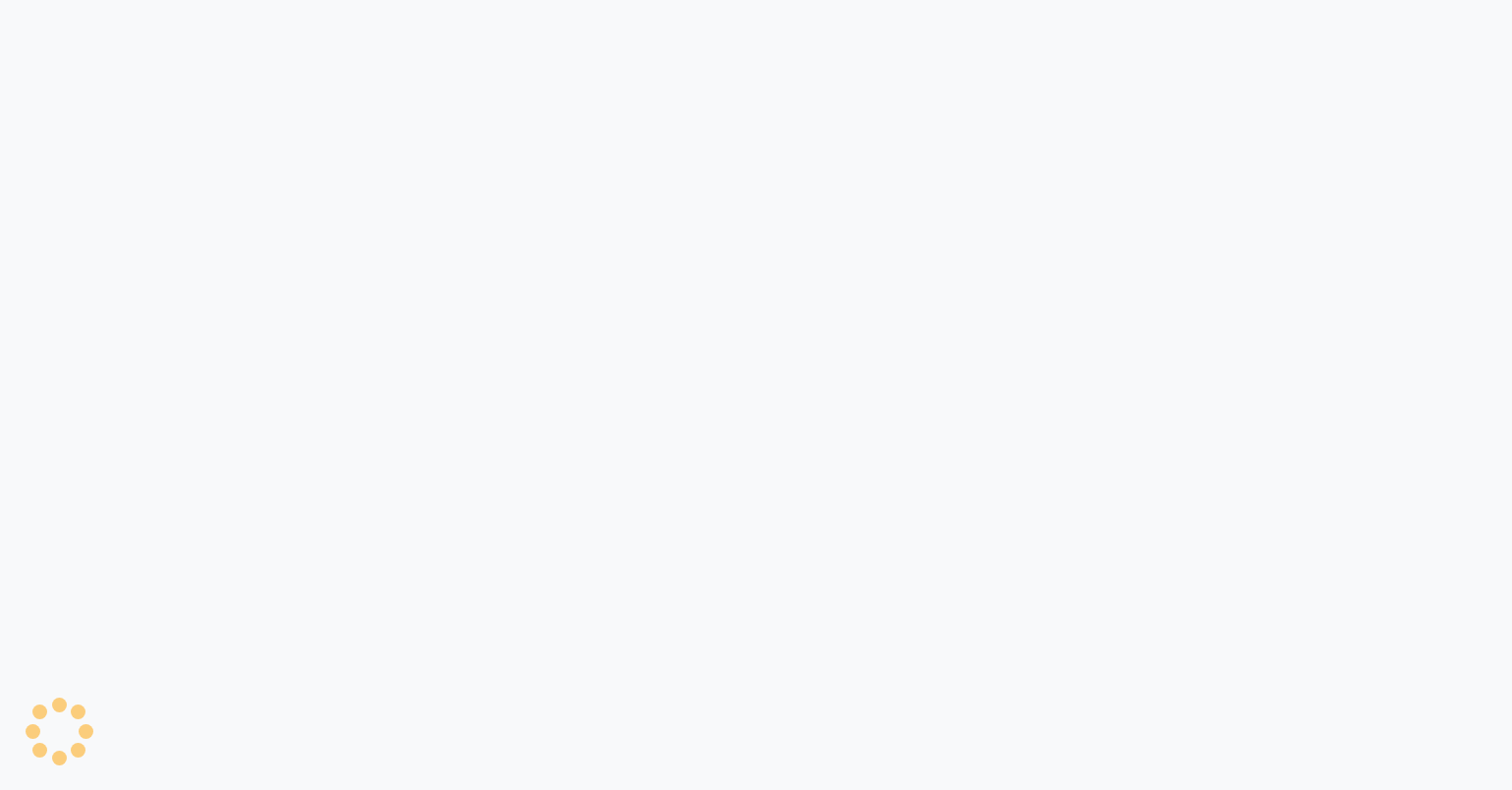 scroll, scrollTop: 0, scrollLeft: 0, axis: both 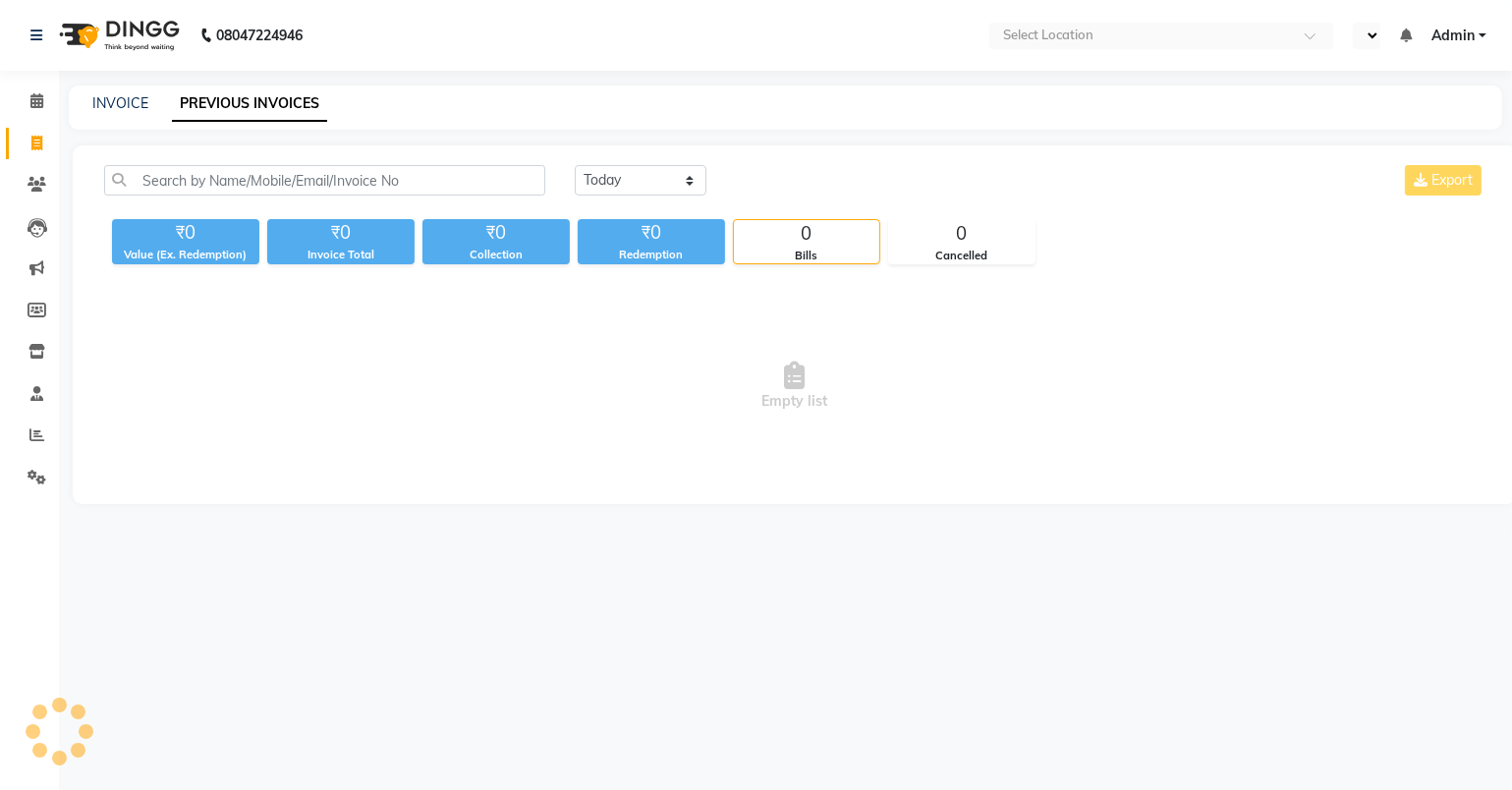 select on "en" 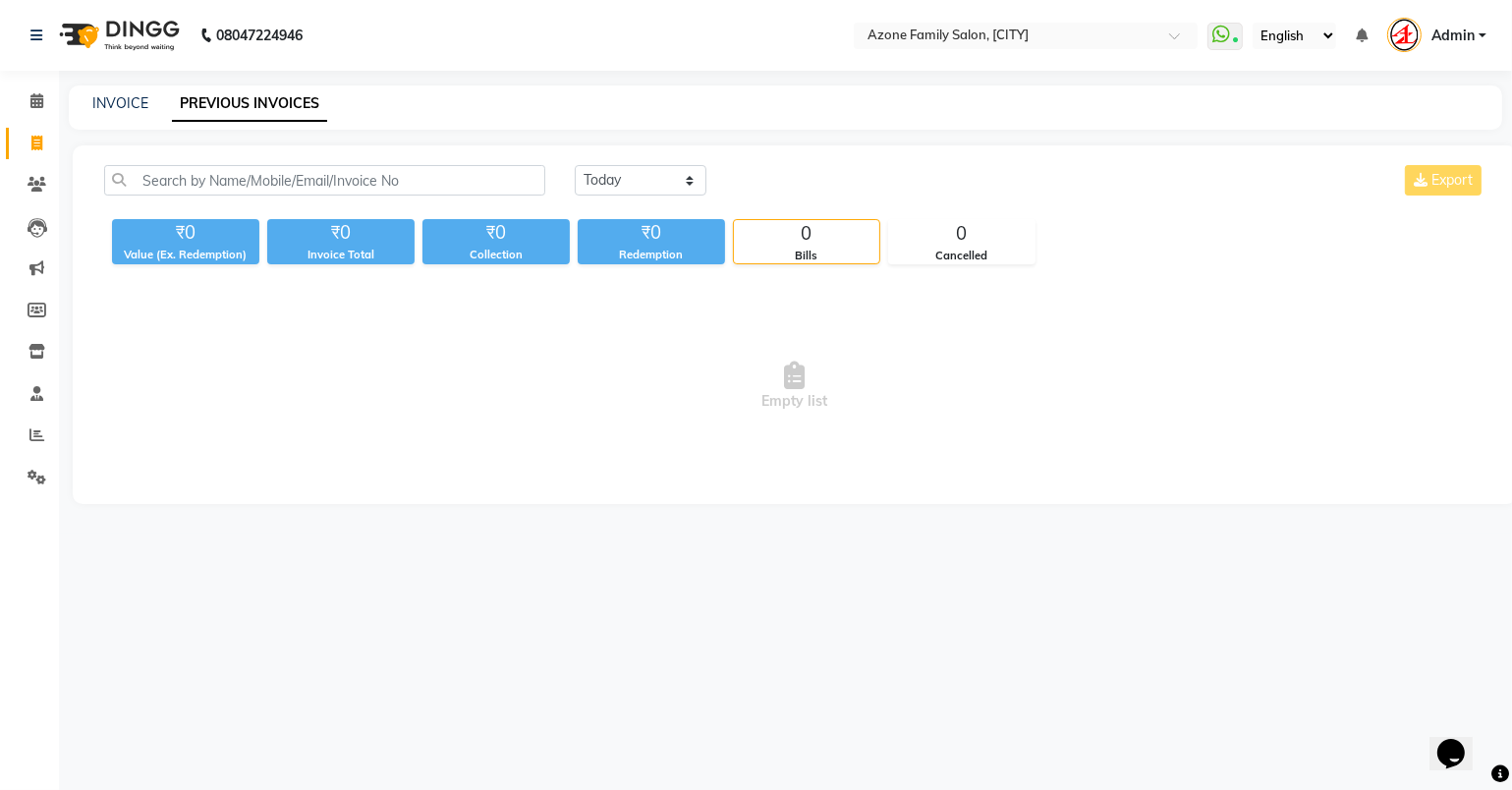 scroll, scrollTop: 0, scrollLeft: 0, axis: both 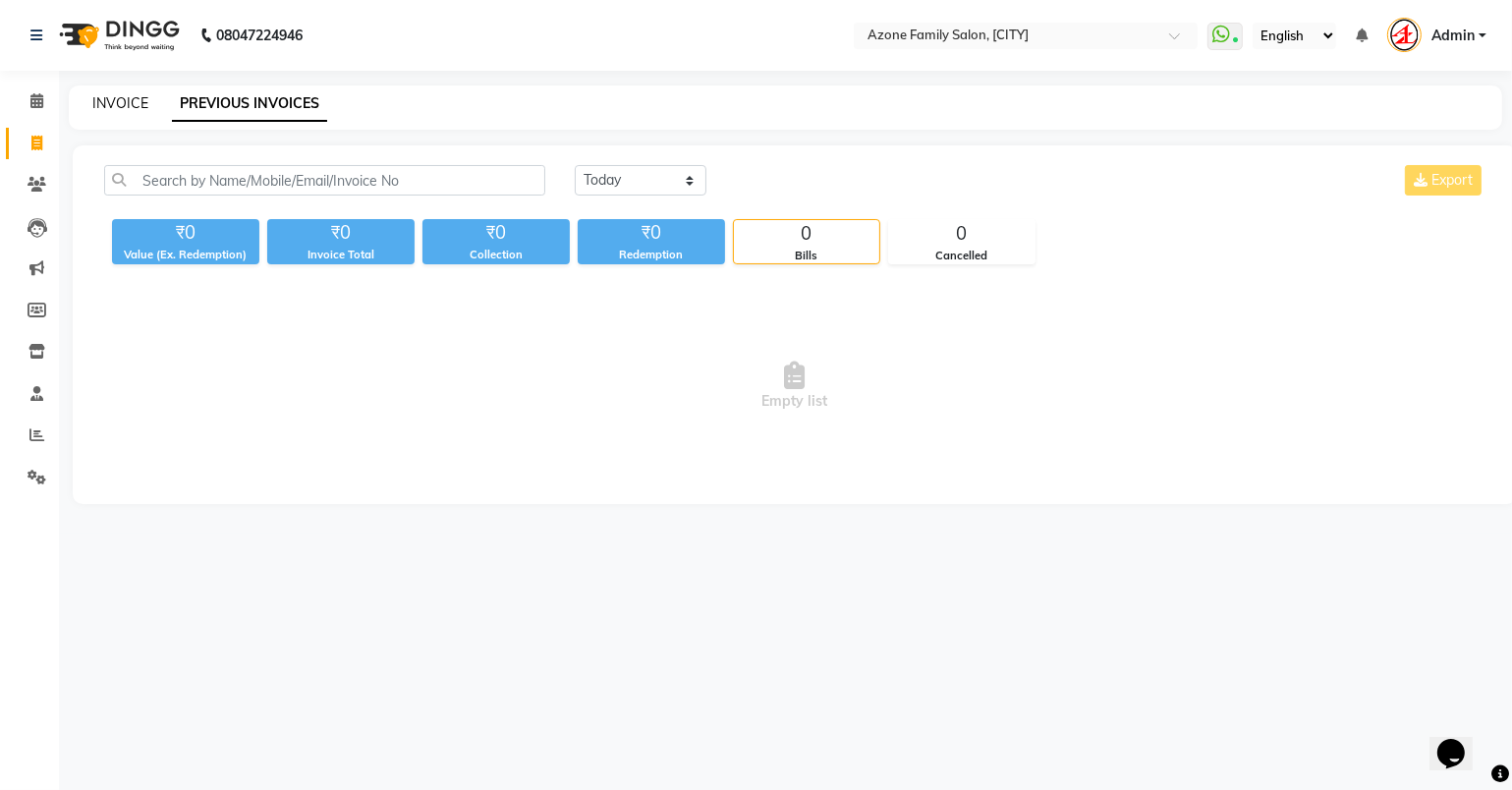 click on "INVOICE" 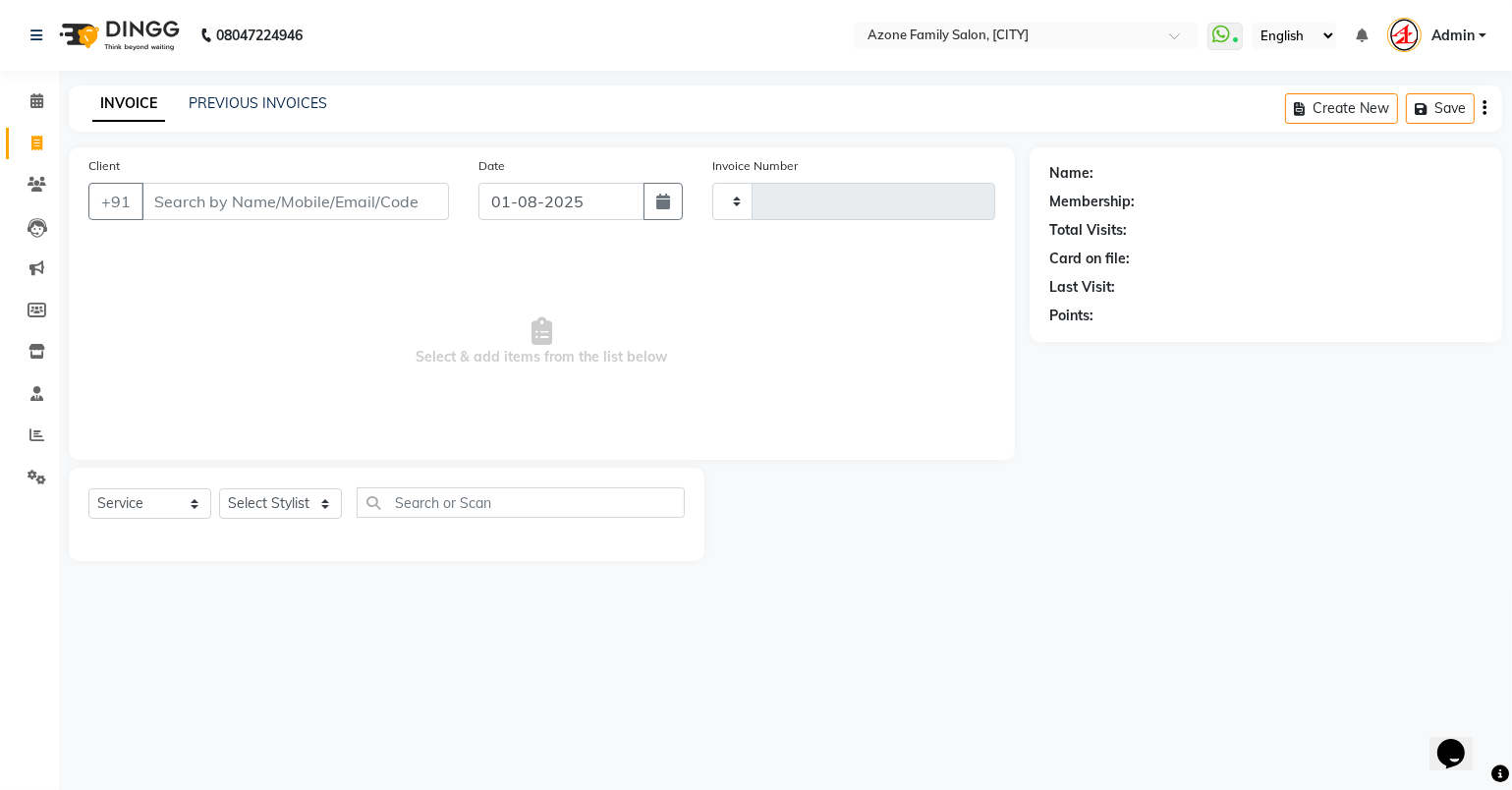 type on "1122" 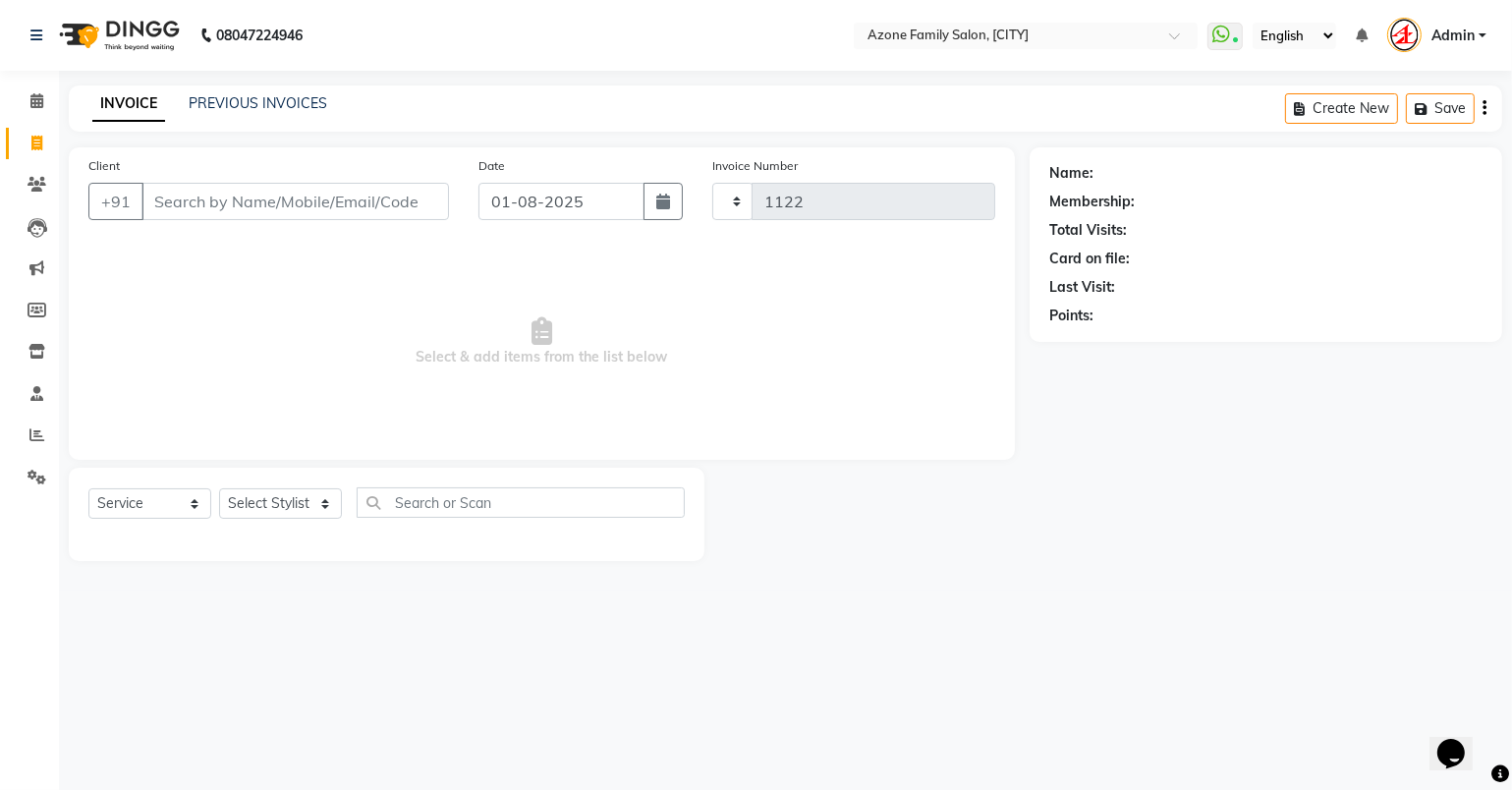select on "5098" 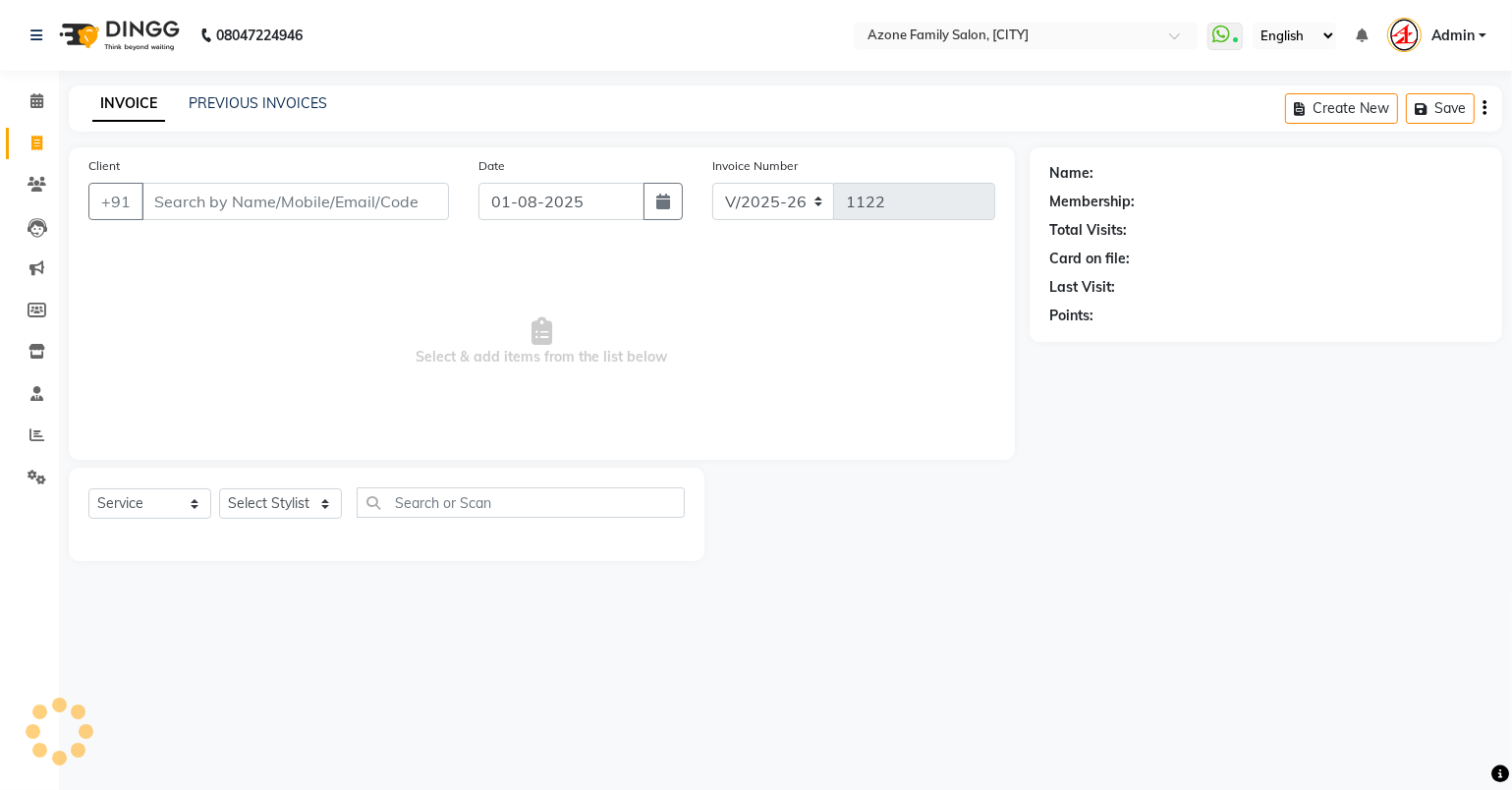 click on "Client" at bounding box center [295, 201] 